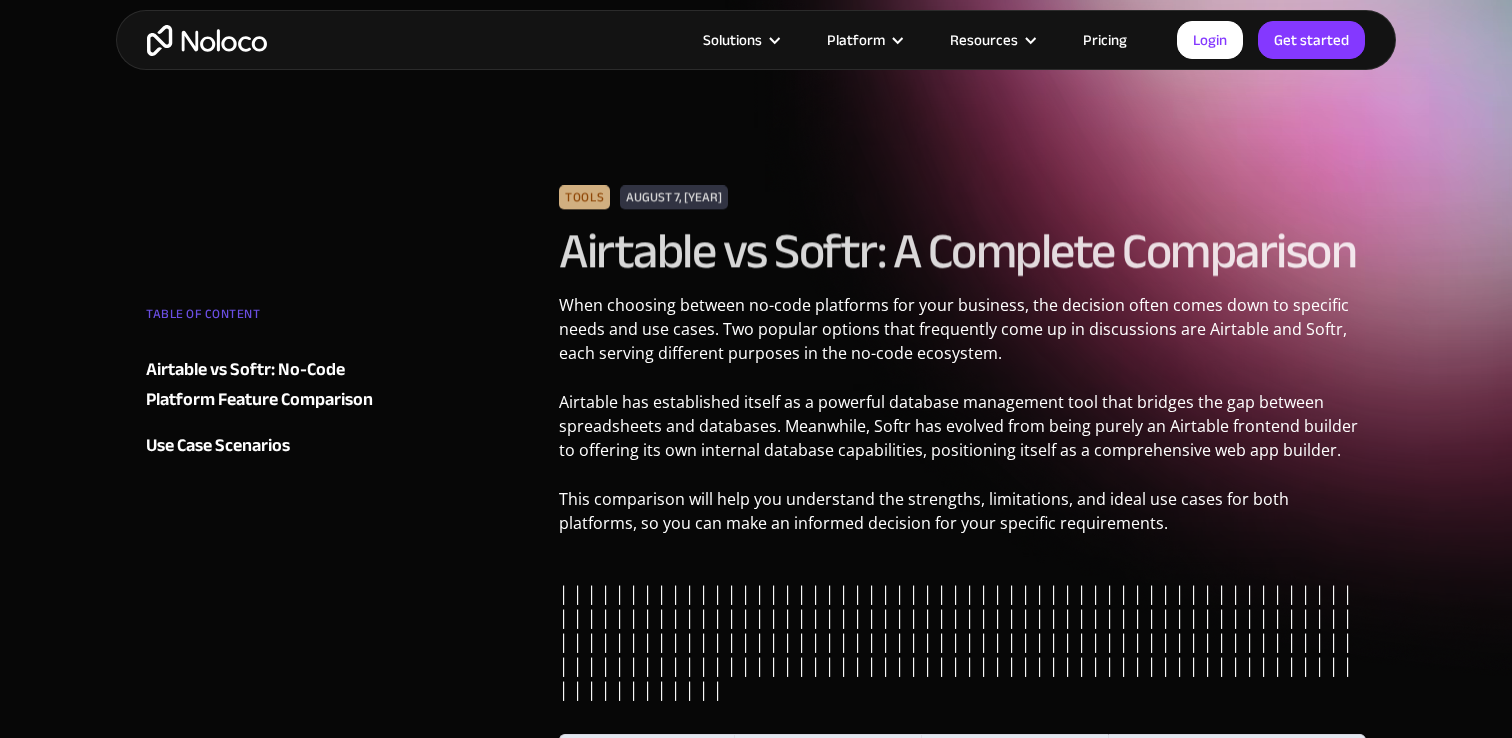 scroll, scrollTop: 61, scrollLeft: 0, axis: vertical 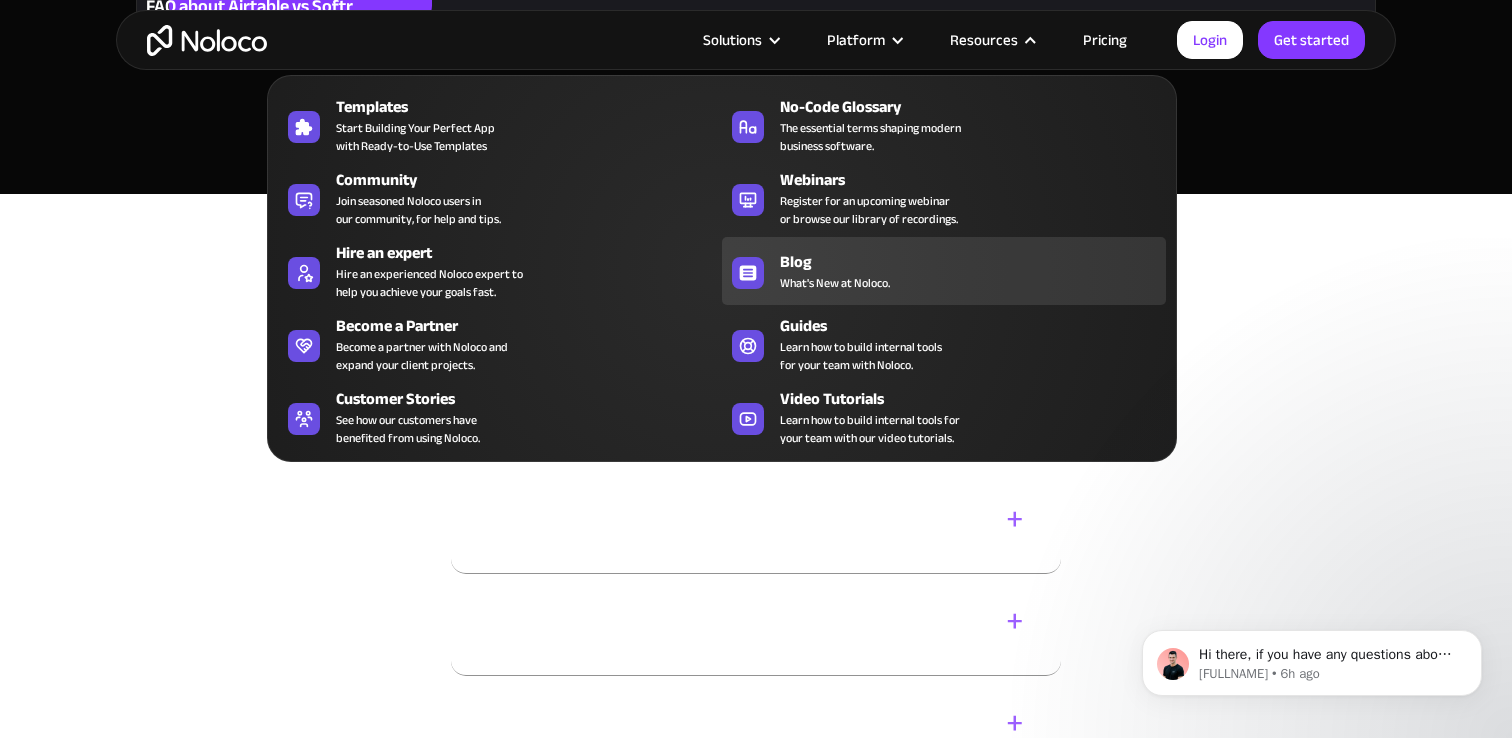 click on "What's New at Noloco." at bounding box center [835, 283] 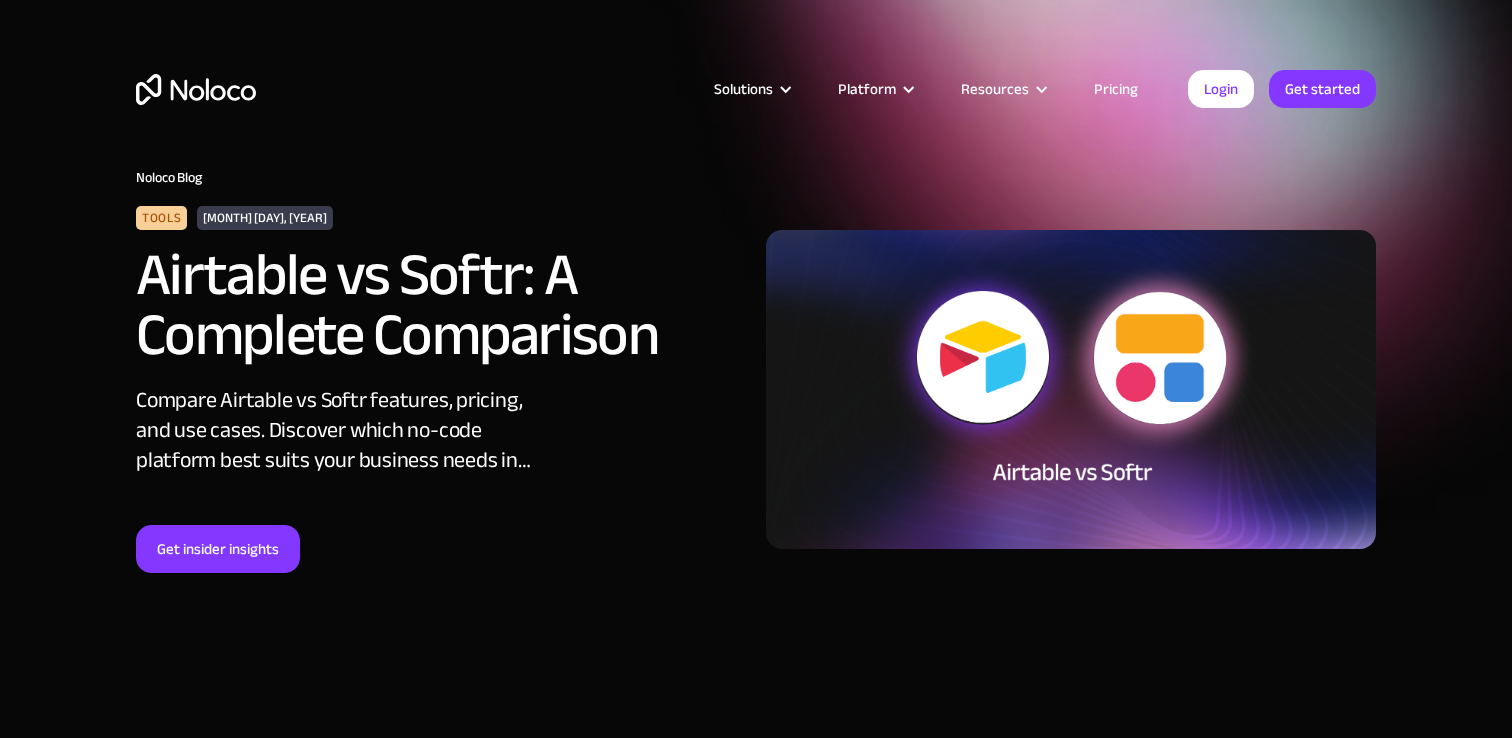 scroll, scrollTop: 0, scrollLeft: 0, axis: both 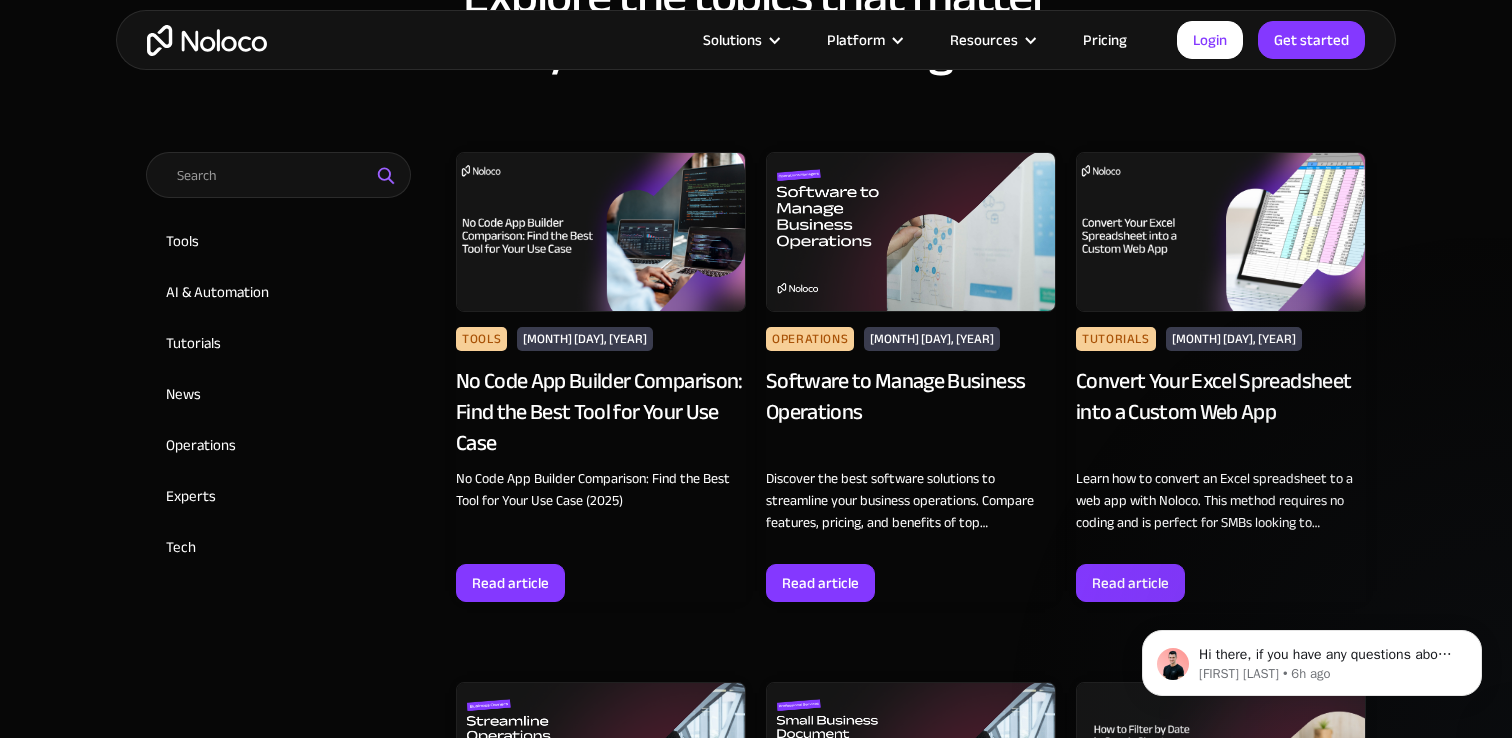 click on "No Code App Builder Comparison: Find the Best Tool for Your Use Case" at bounding box center (601, 412) 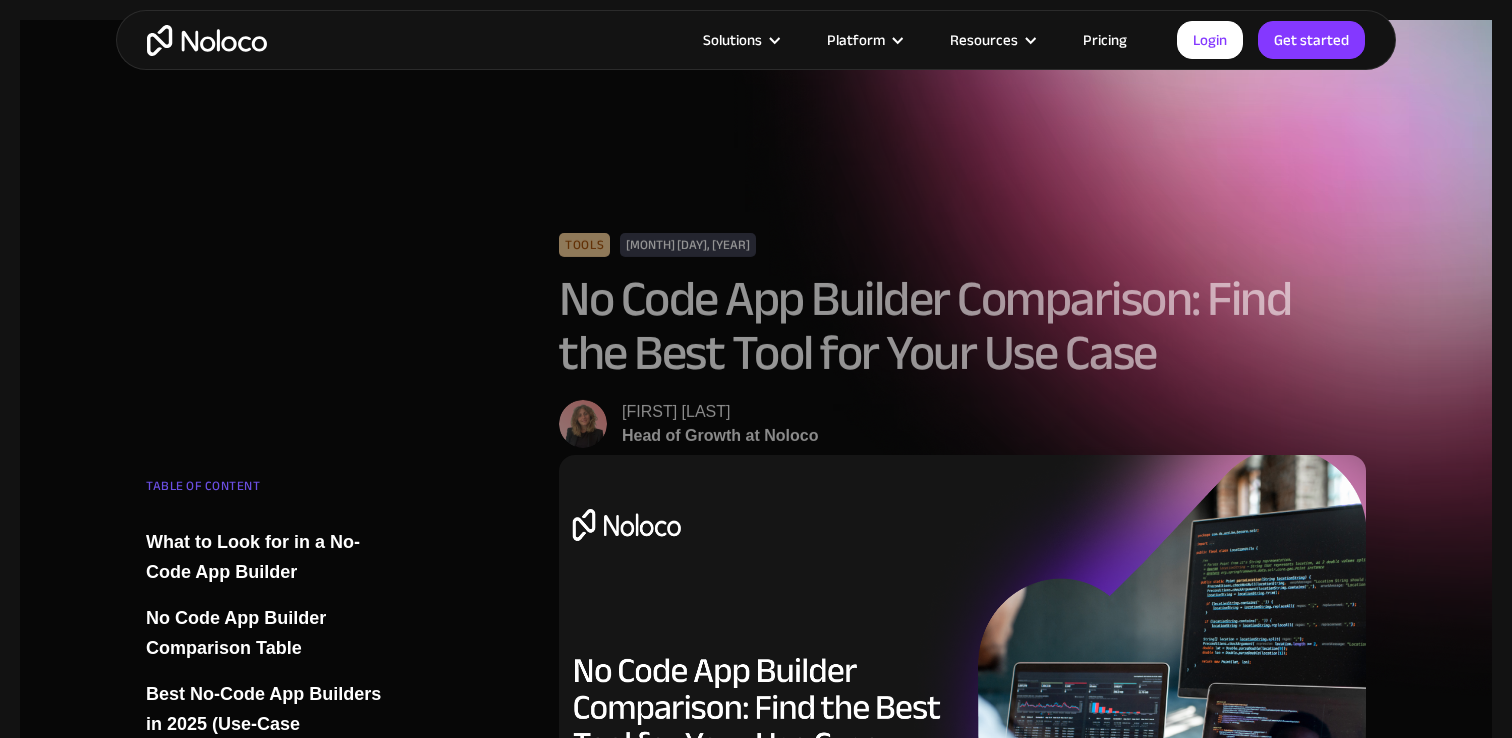 scroll, scrollTop: 544, scrollLeft: 0, axis: vertical 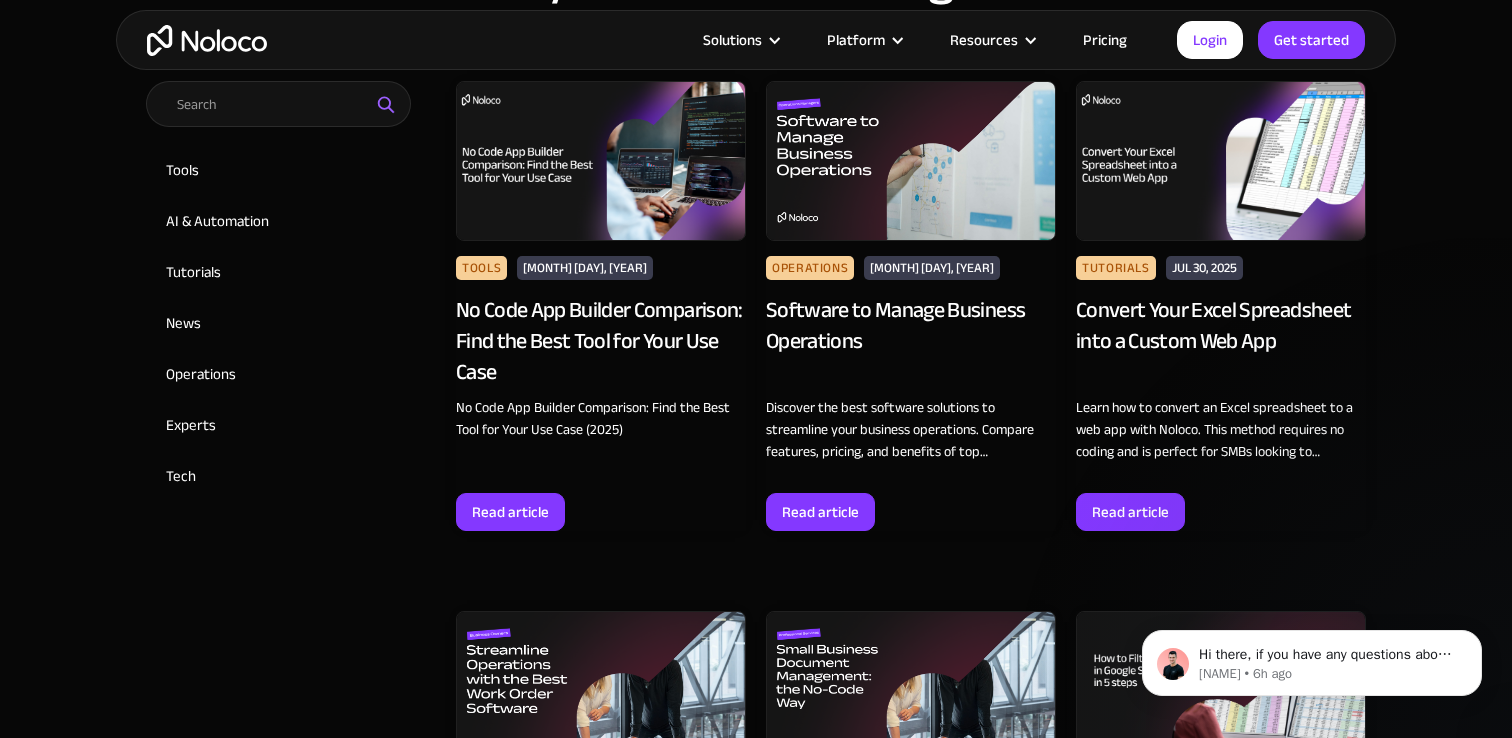 click at bounding box center [911, 161] 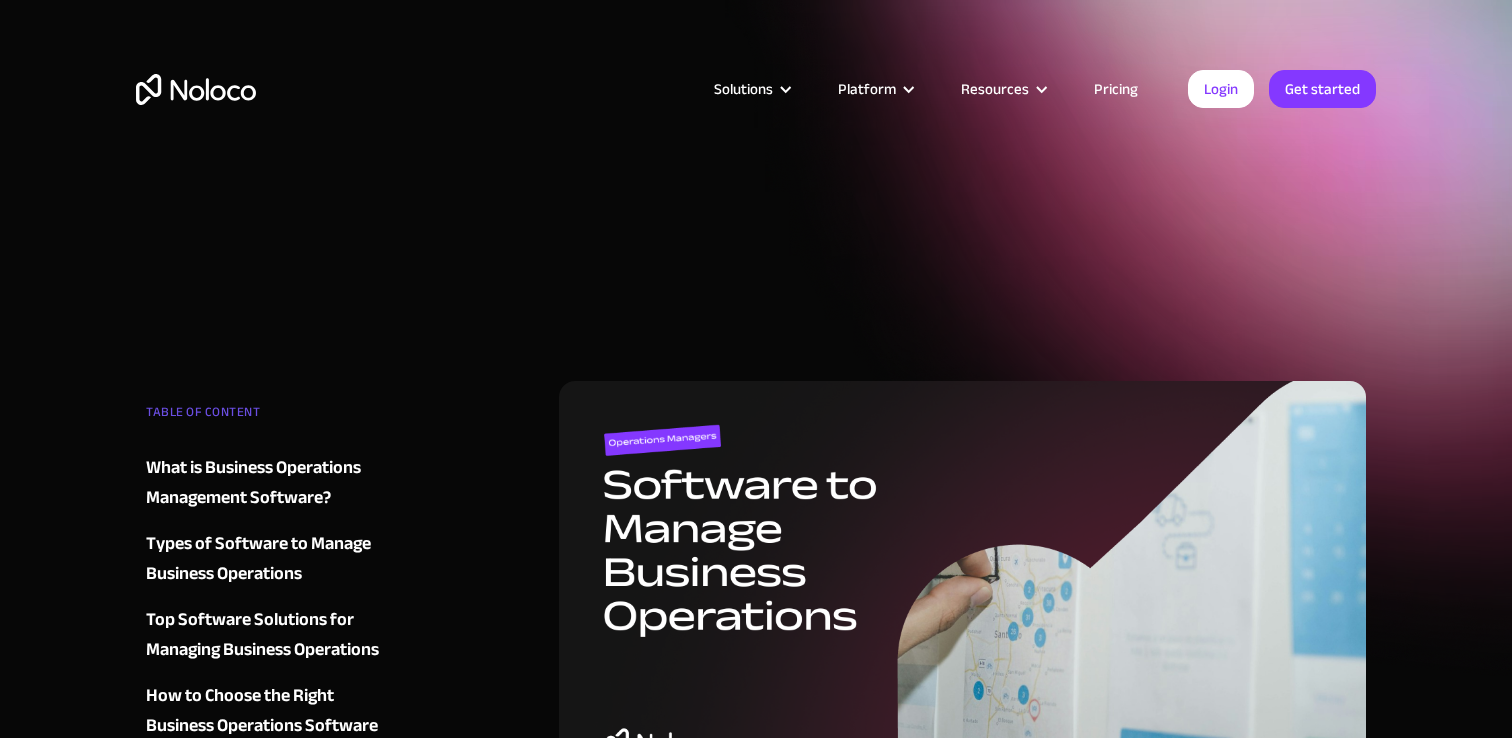 scroll, scrollTop: 0, scrollLeft: 0, axis: both 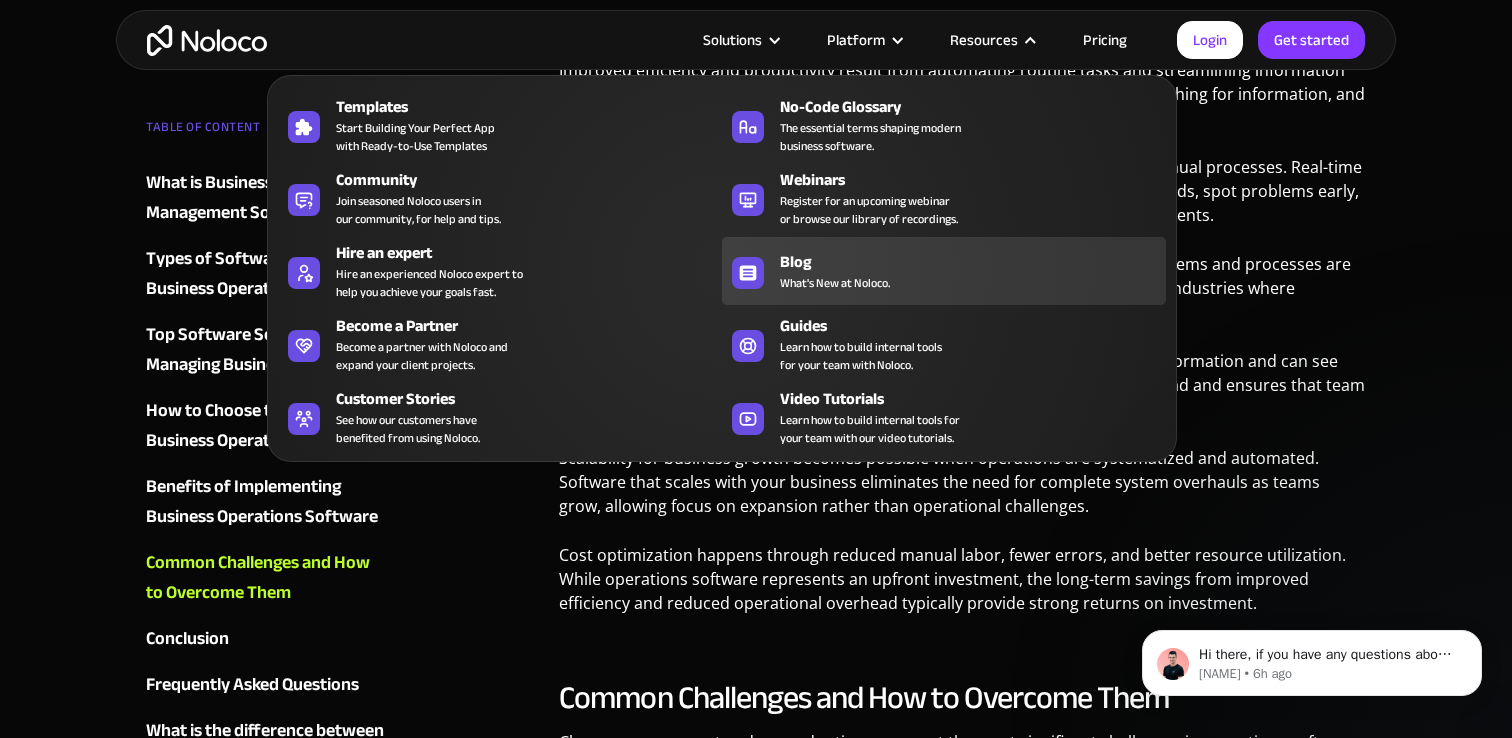 click on "What's New at Noloco." at bounding box center [835, 283] 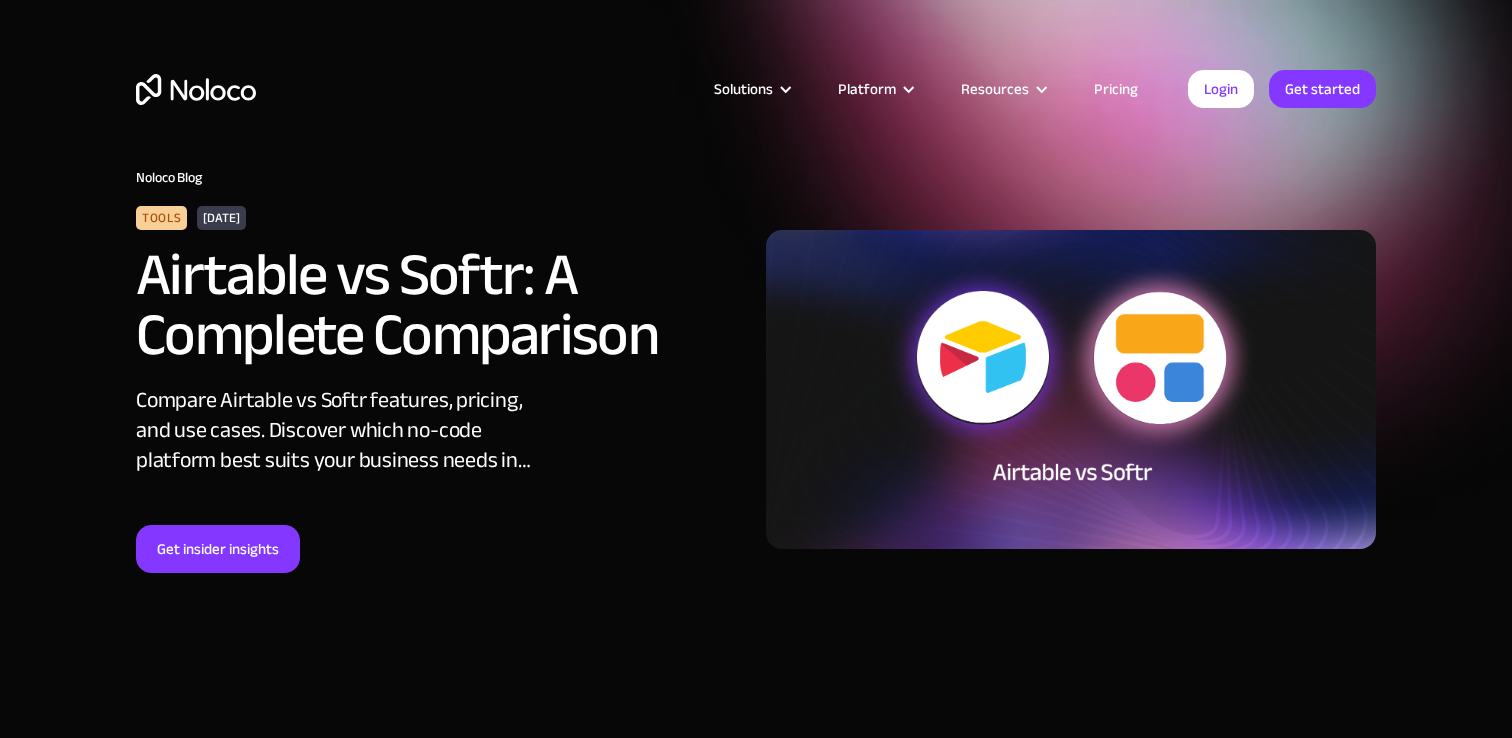 scroll, scrollTop: 0, scrollLeft: 0, axis: both 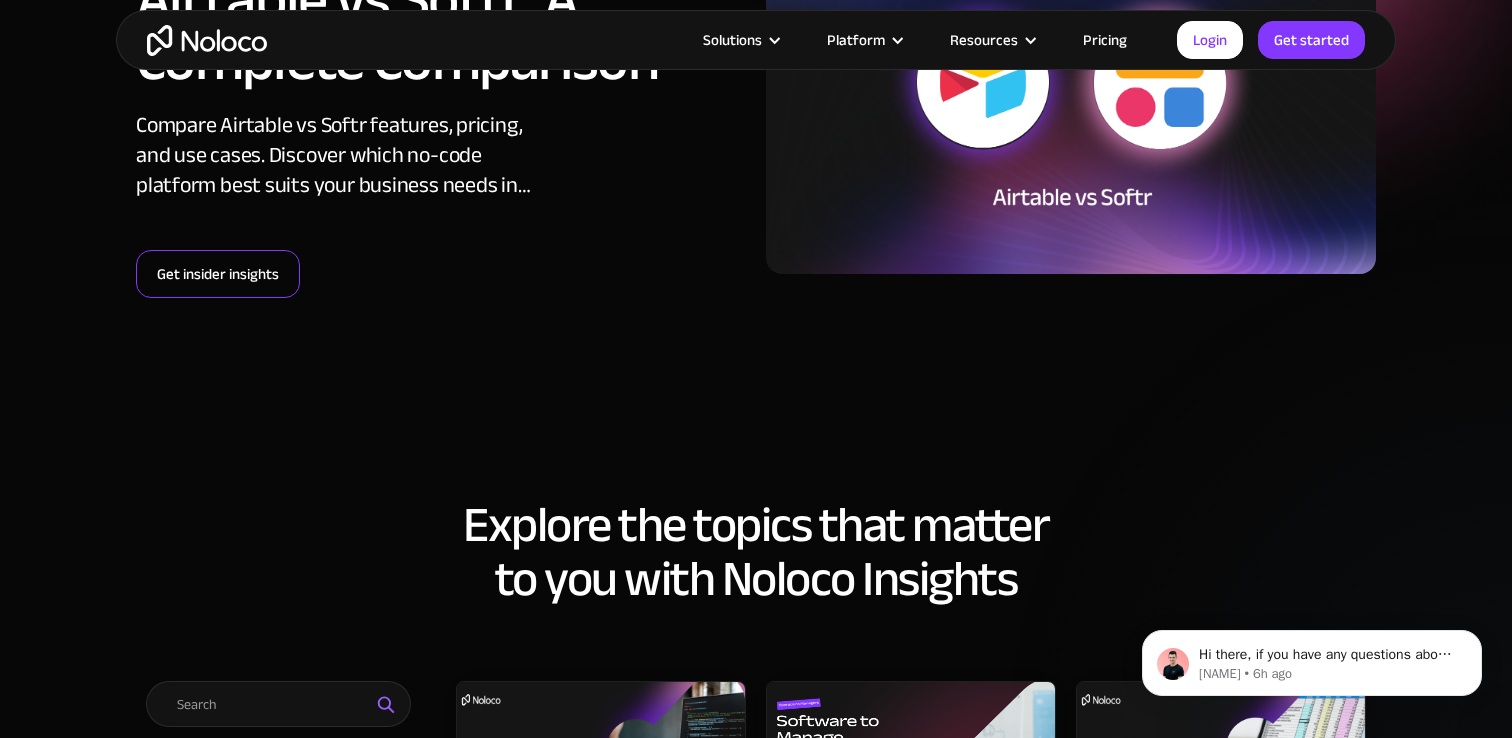 click on "Get insider insights" at bounding box center [218, 274] 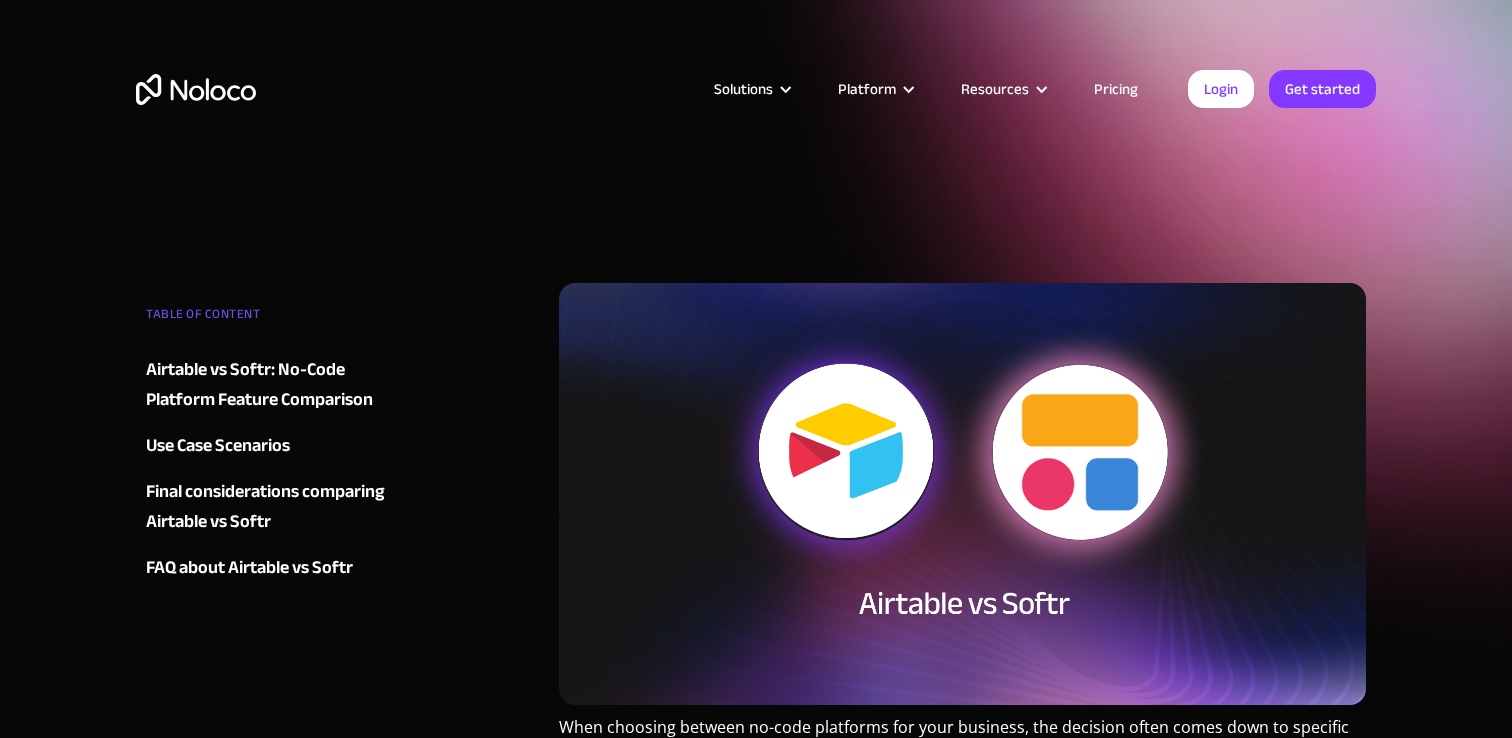 scroll, scrollTop: 0, scrollLeft: 0, axis: both 